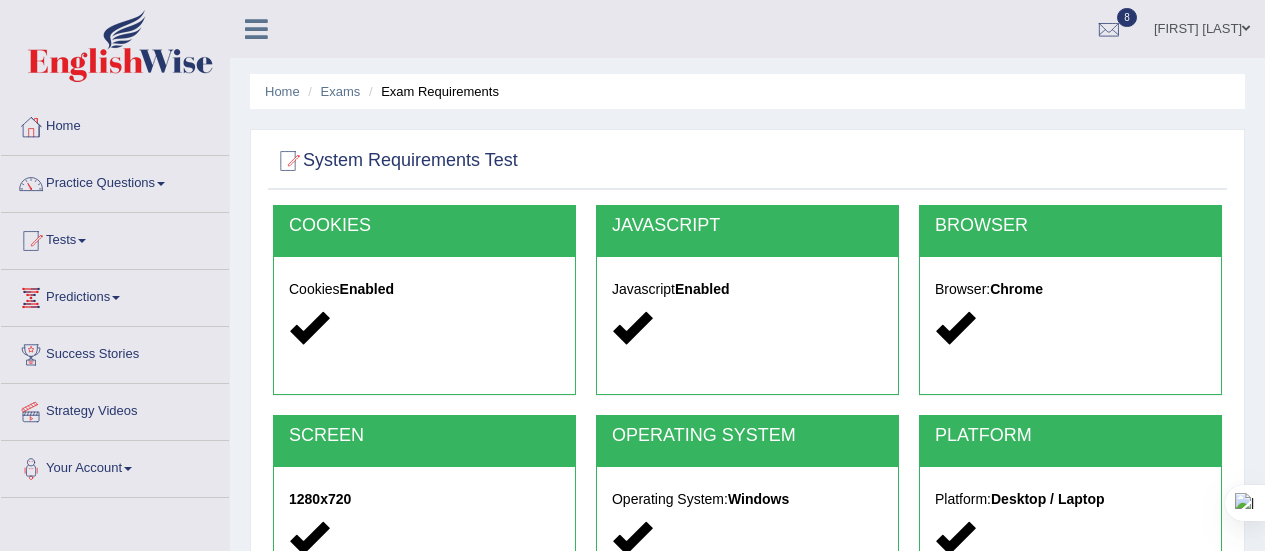 scroll, scrollTop: 498, scrollLeft: 0, axis: vertical 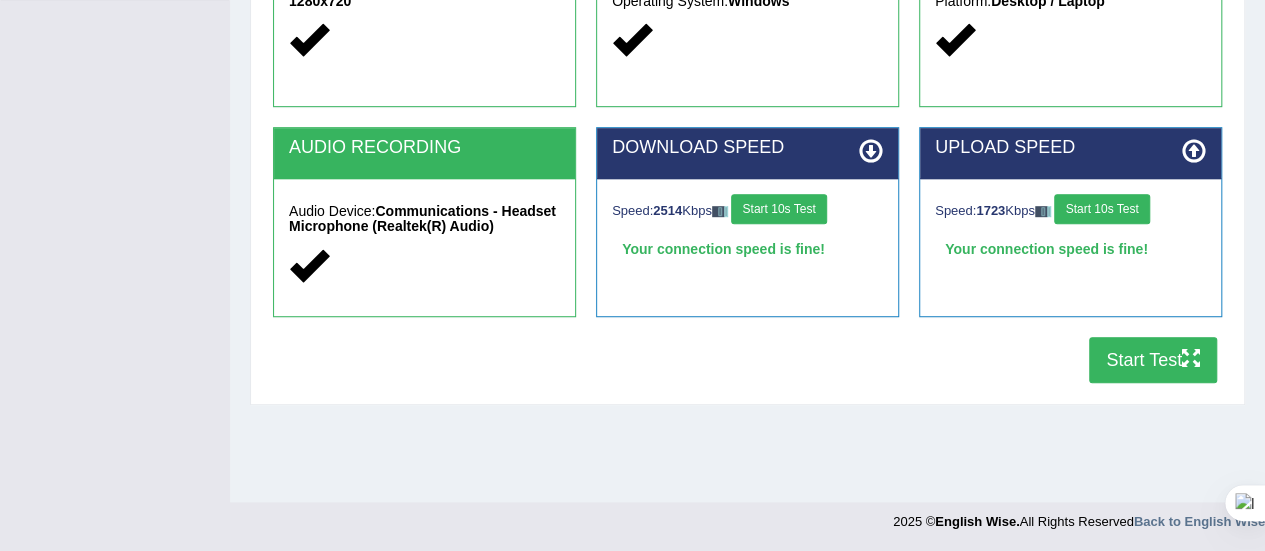 click on "Start Test" at bounding box center (1153, 360) 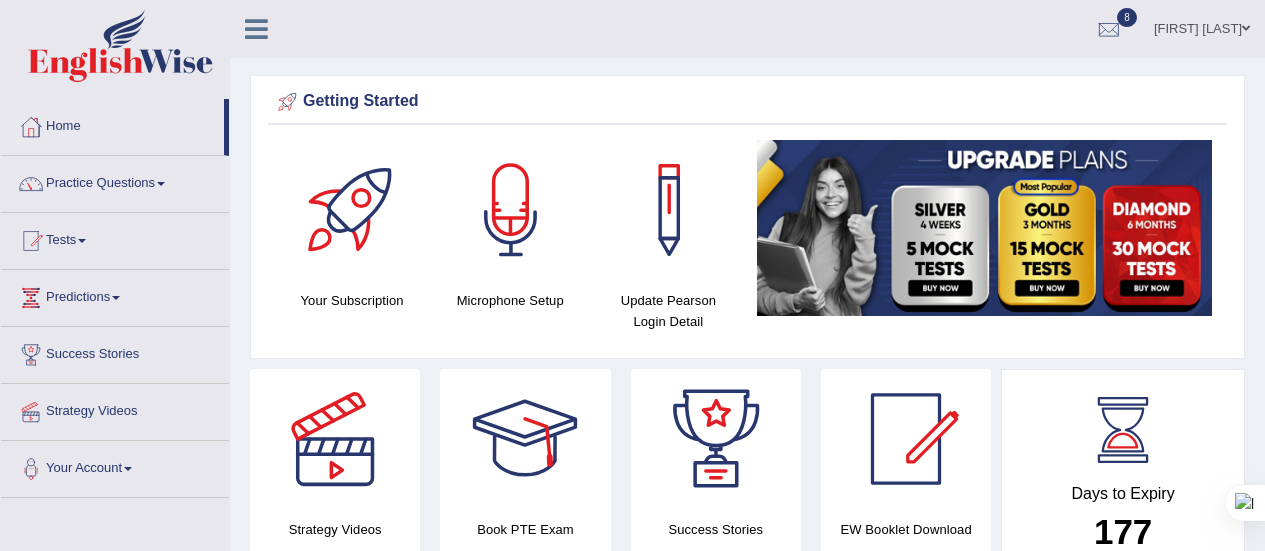 scroll, scrollTop: 1111, scrollLeft: 0, axis: vertical 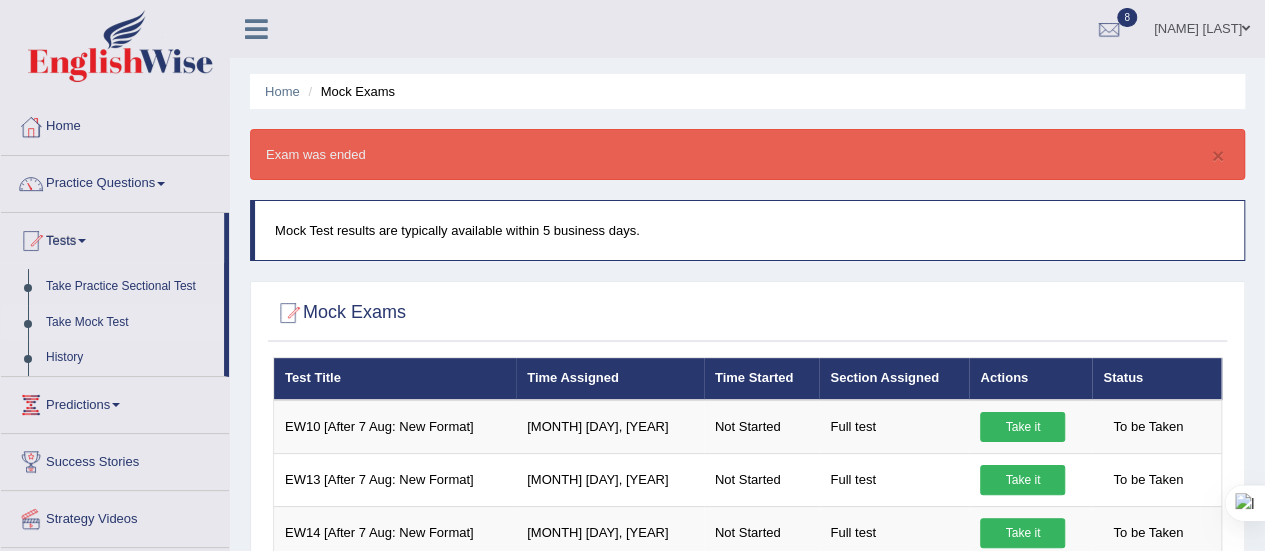click on "Take Mock Test" at bounding box center [130, 323] 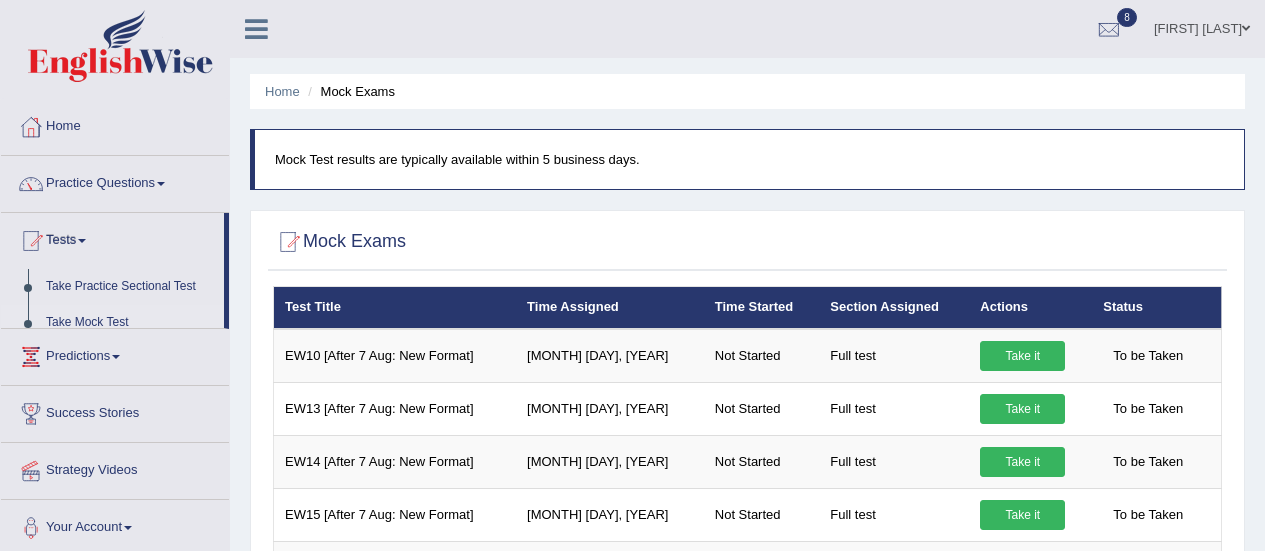 scroll, scrollTop: 0, scrollLeft: 0, axis: both 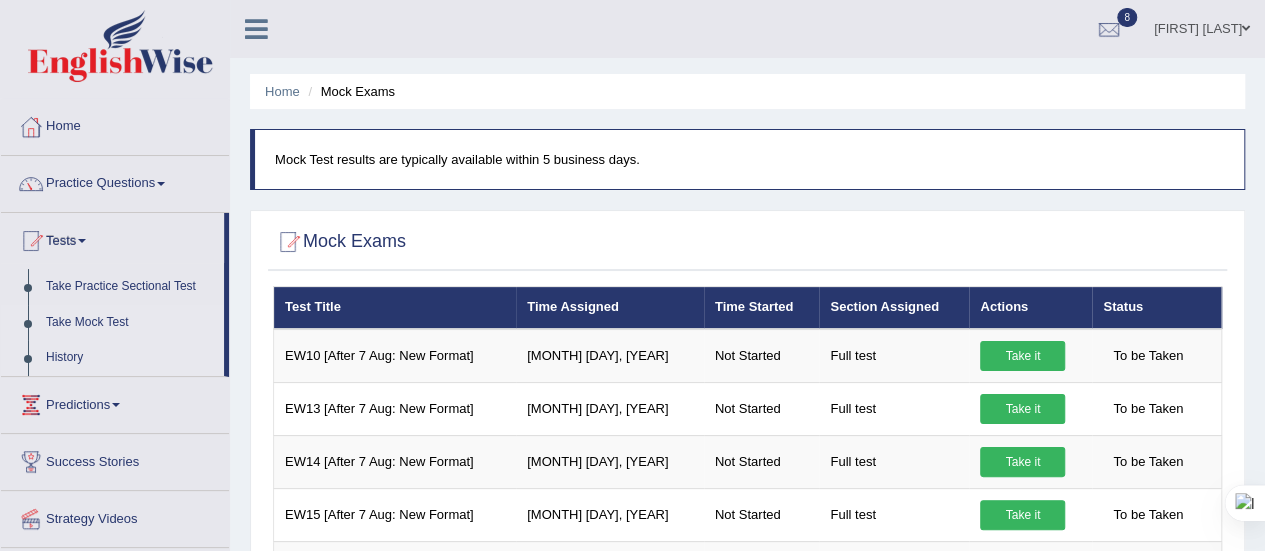 click on "History" at bounding box center (130, 358) 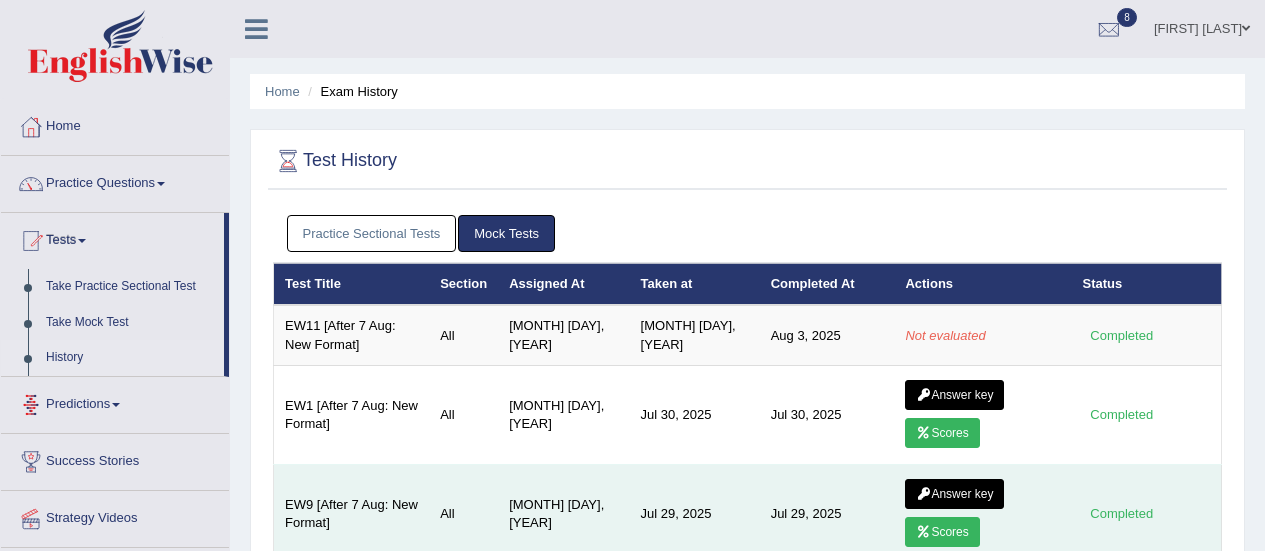 scroll, scrollTop: 0, scrollLeft: 0, axis: both 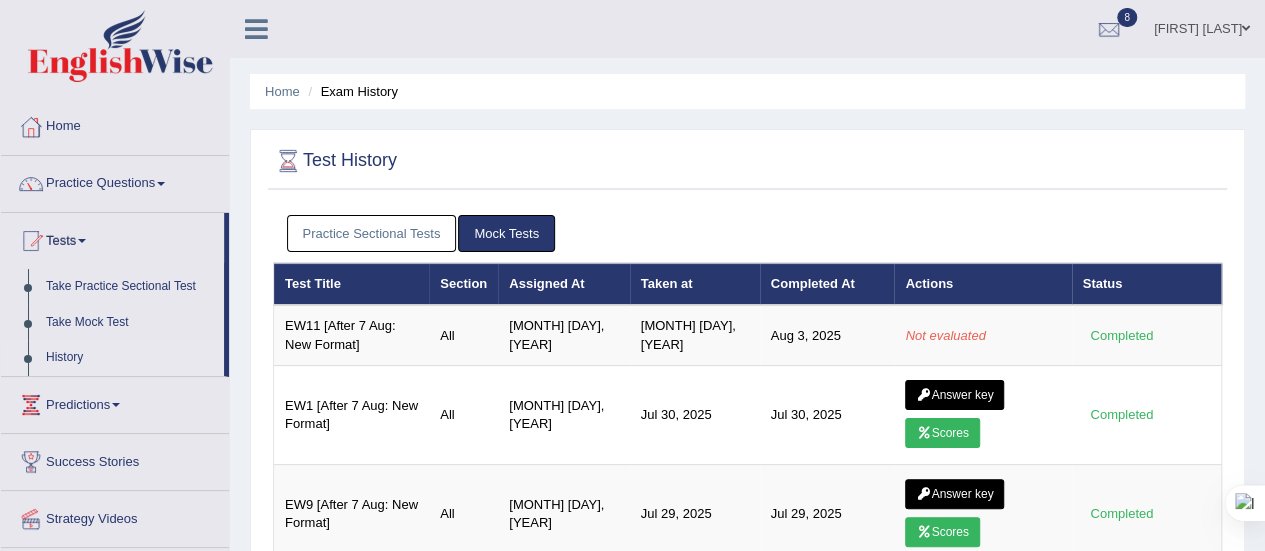 click on "History" at bounding box center (130, 358) 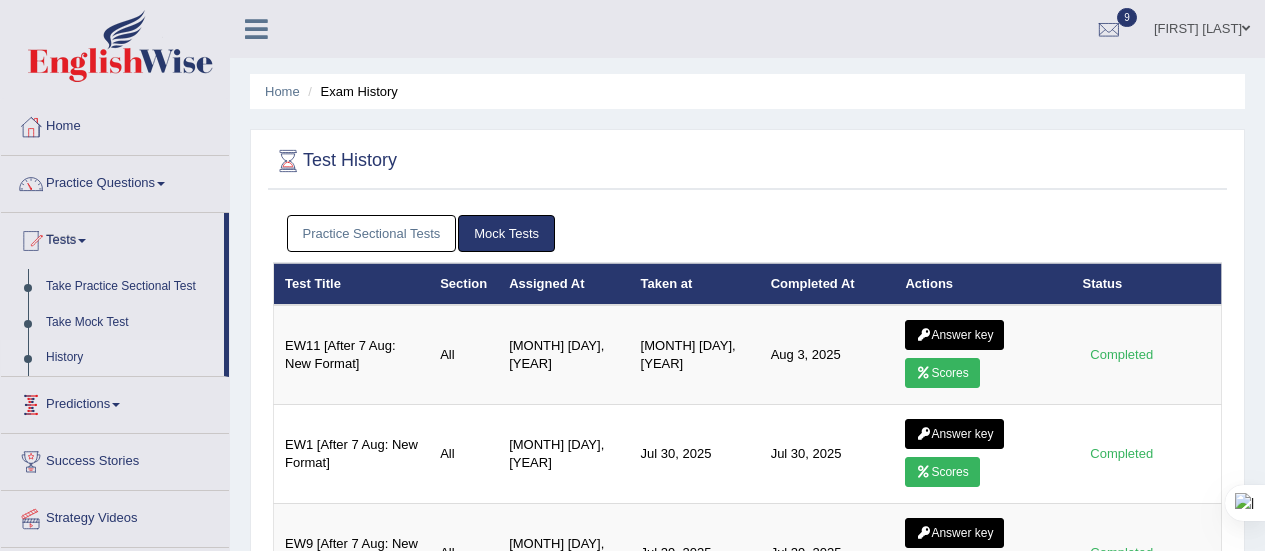 scroll, scrollTop: 0, scrollLeft: 0, axis: both 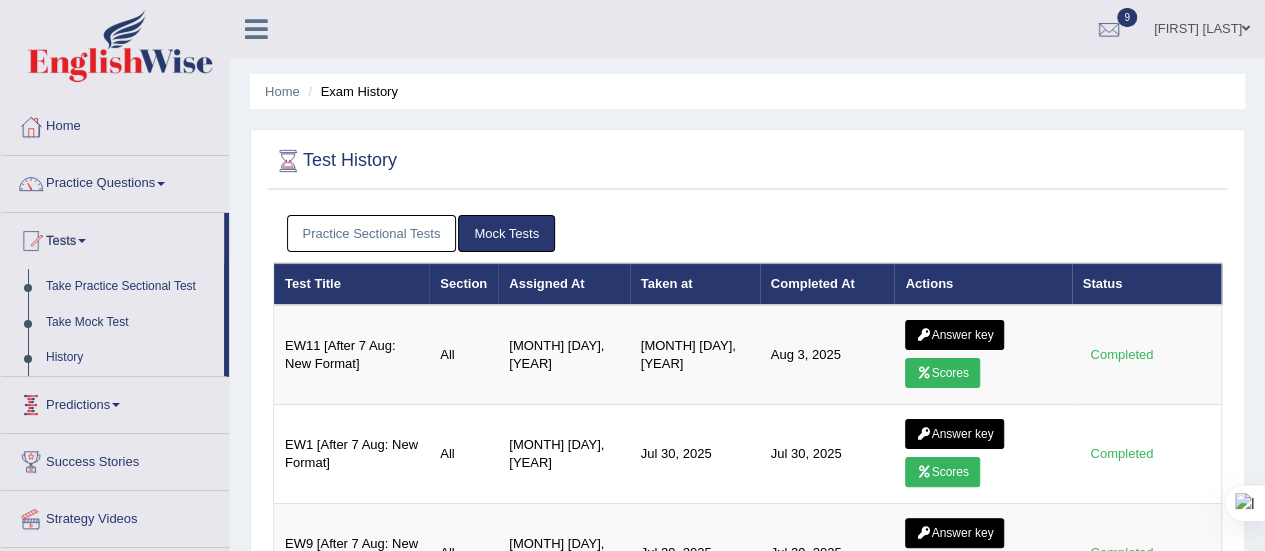click on "History" at bounding box center (130, 358) 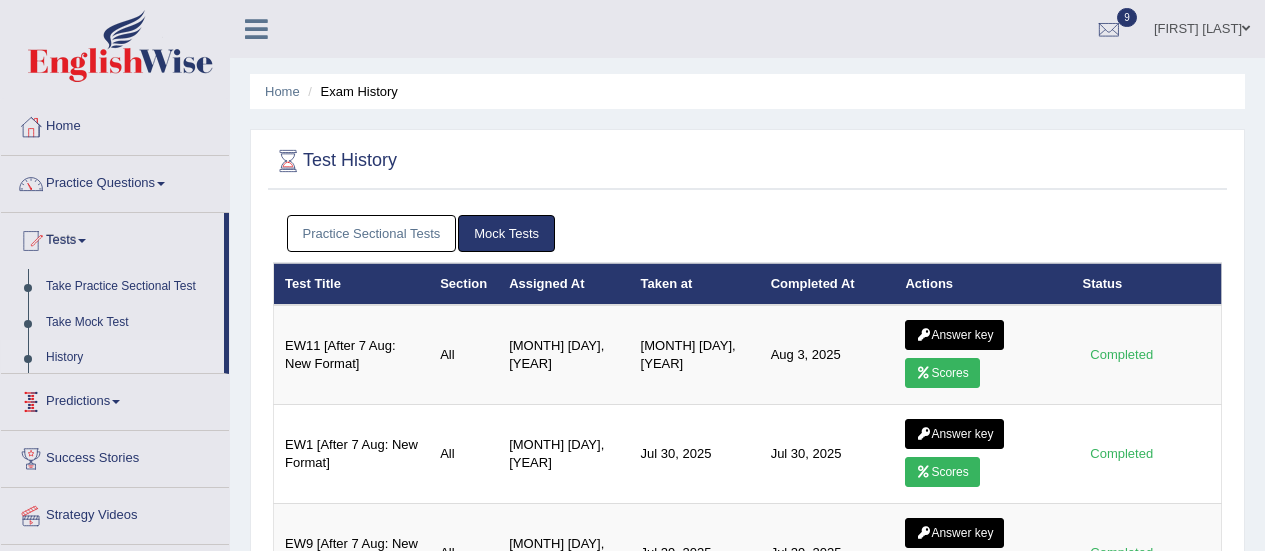 scroll, scrollTop: 0, scrollLeft: 0, axis: both 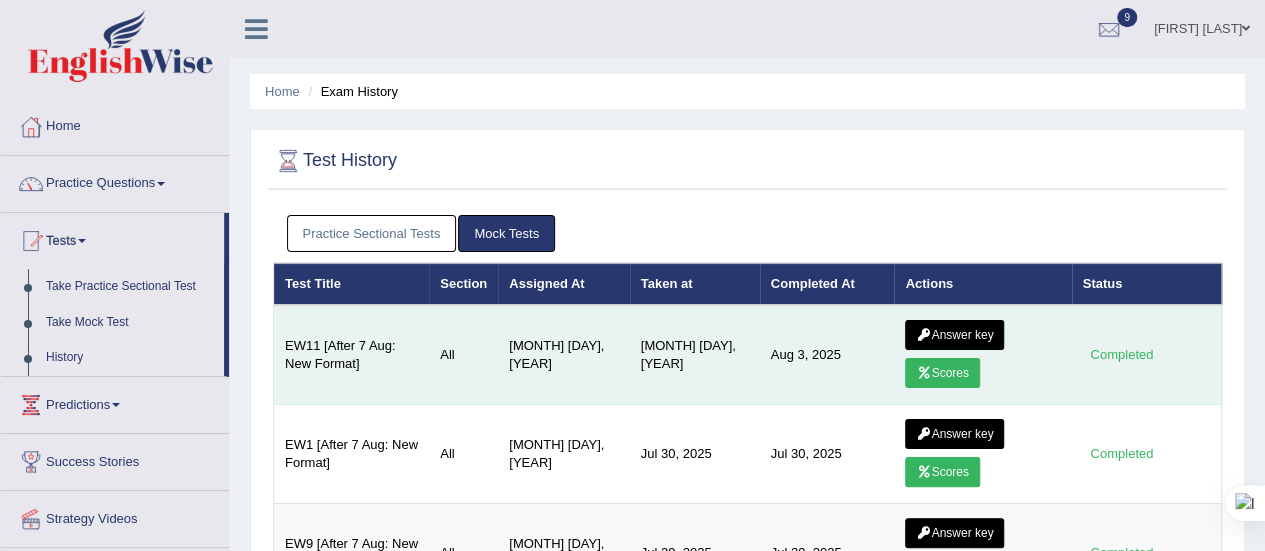 click on "Scores" at bounding box center [942, 373] 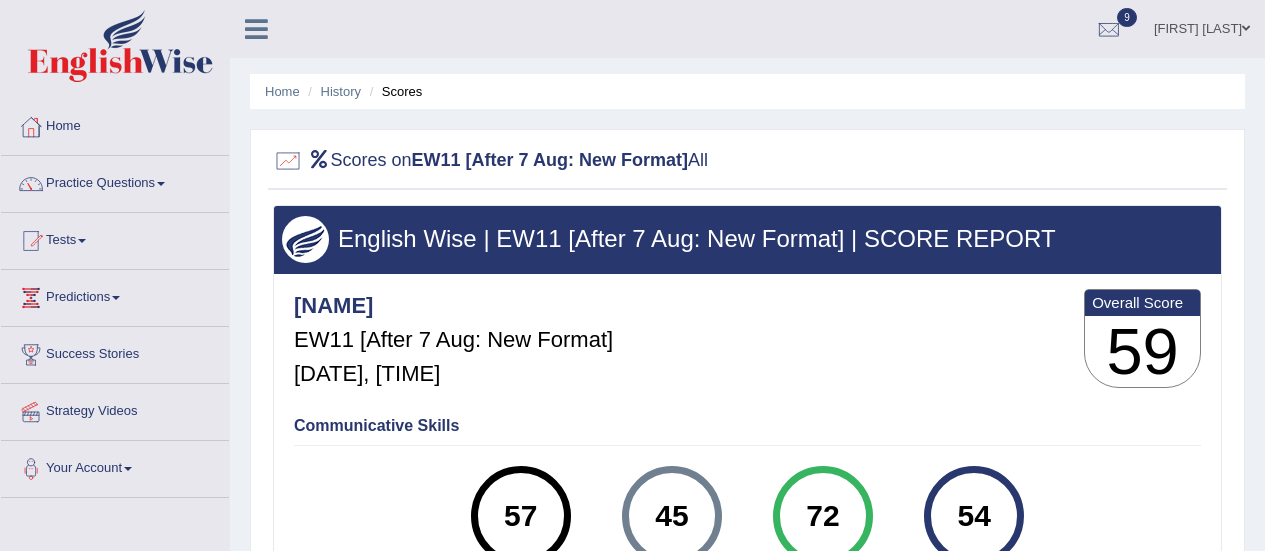 scroll, scrollTop: 0, scrollLeft: 0, axis: both 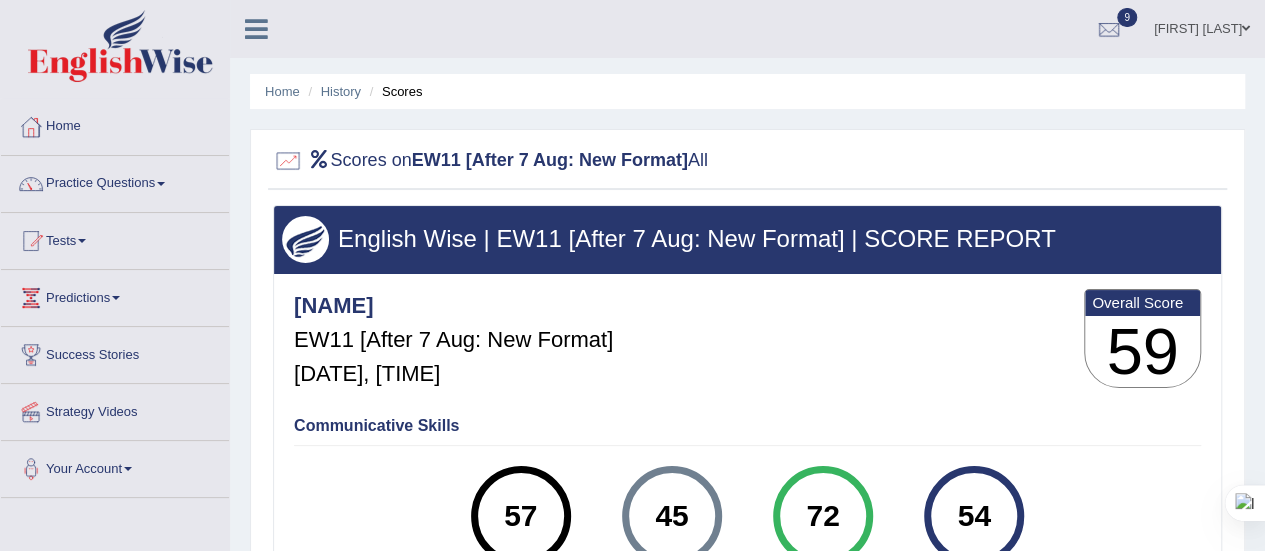 click on "History" at bounding box center [332, 91] 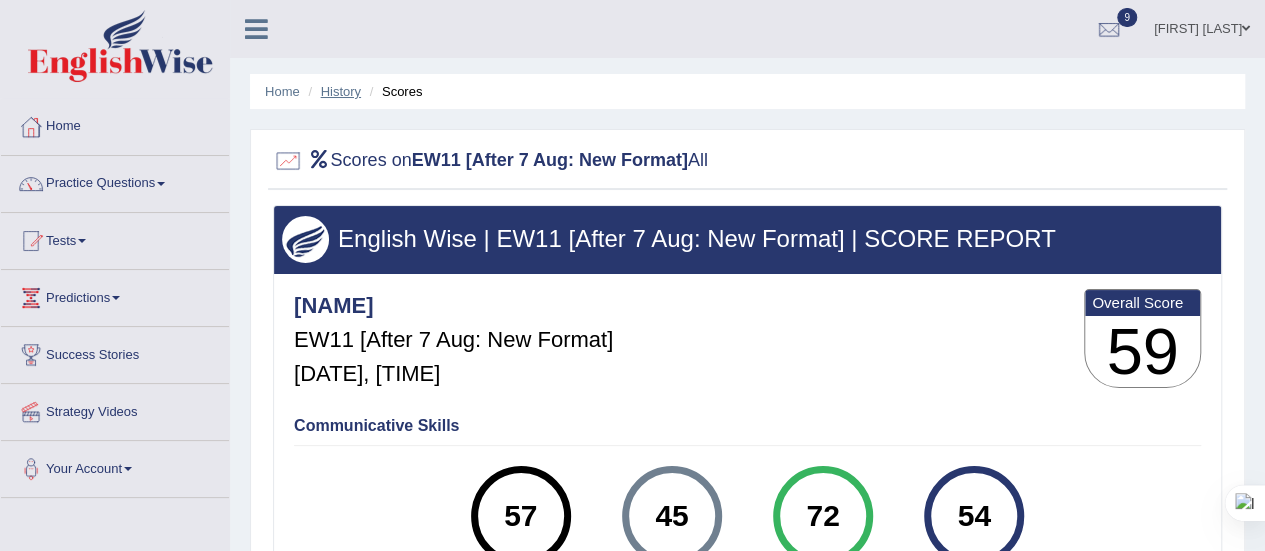 click on "History" at bounding box center (341, 91) 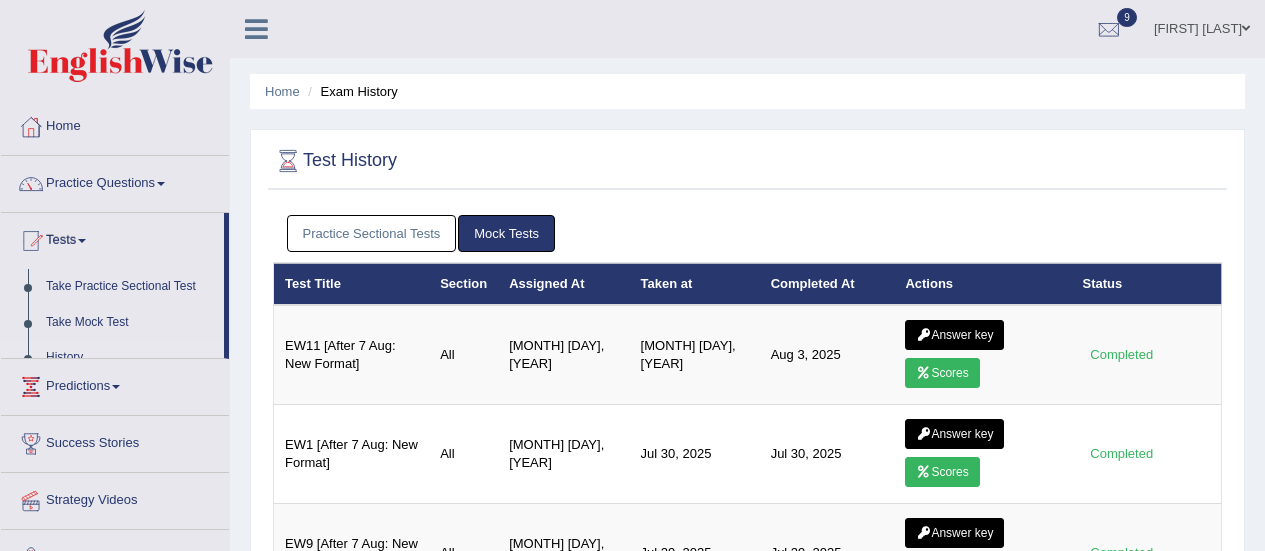 scroll, scrollTop: 0, scrollLeft: 0, axis: both 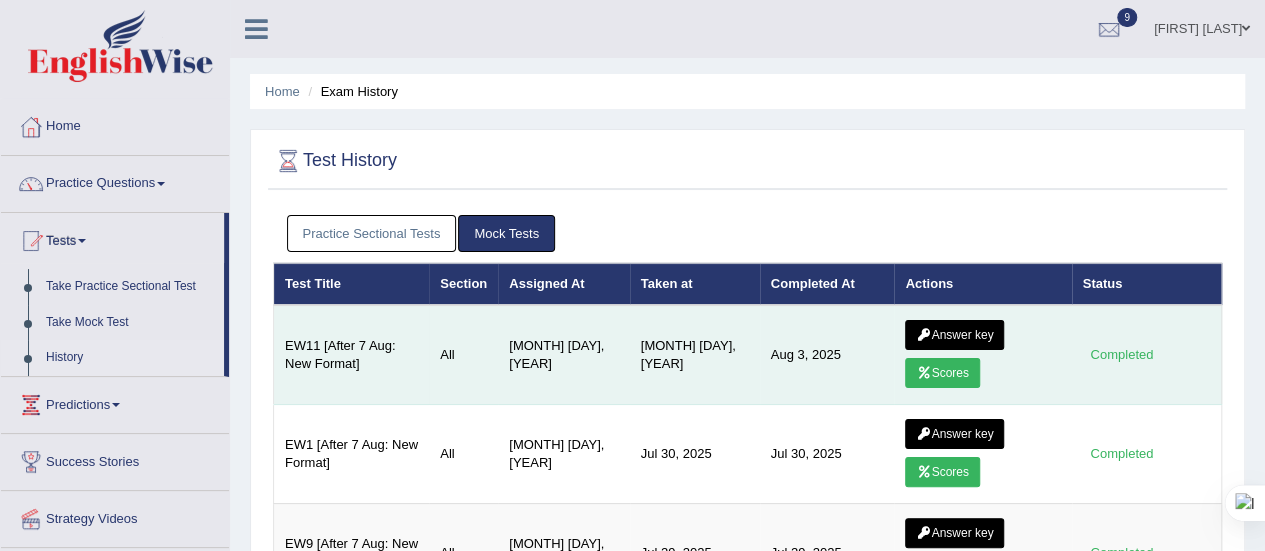 click on "Answer key" at bounding box center (954, 335) 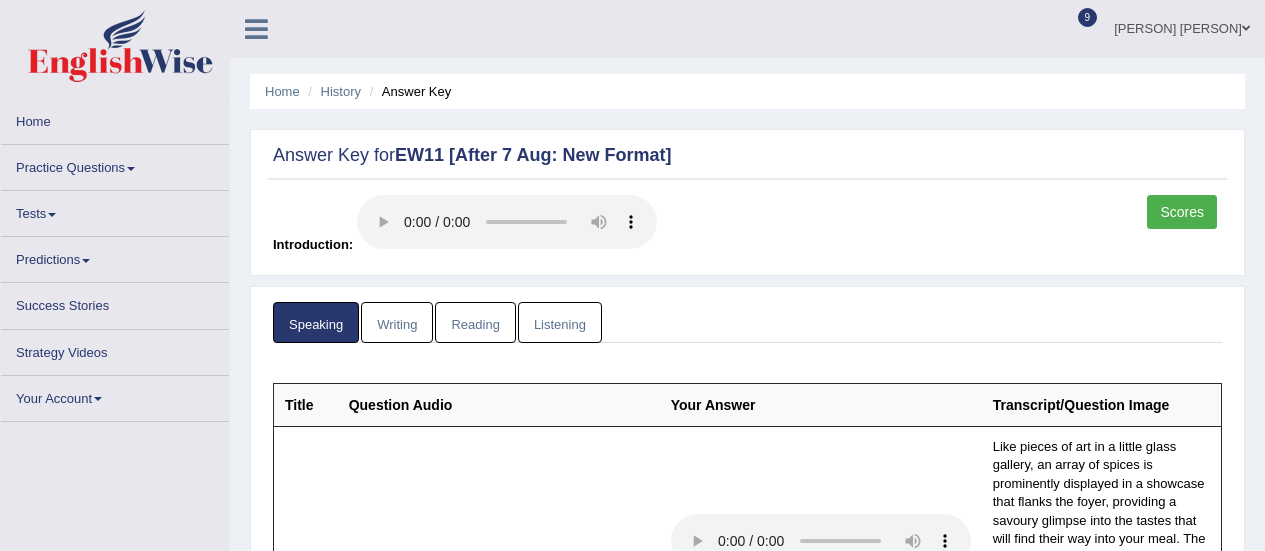 scroll, scrollTop: 0, scrollLeft: 0, axis: both 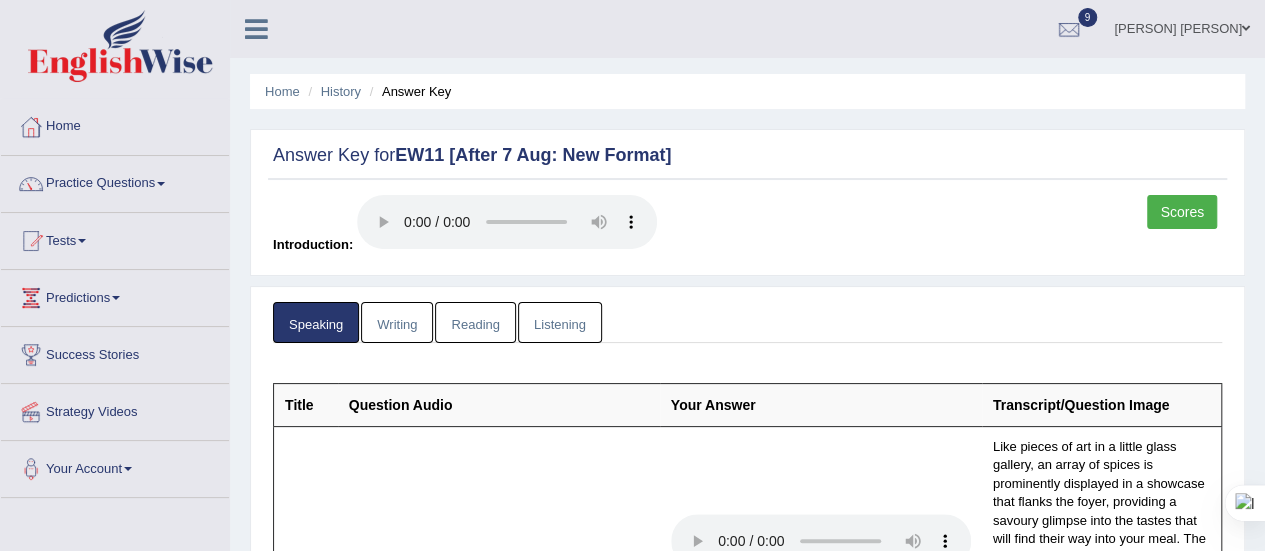 click on "Writing" at bounding box center [397, 322] 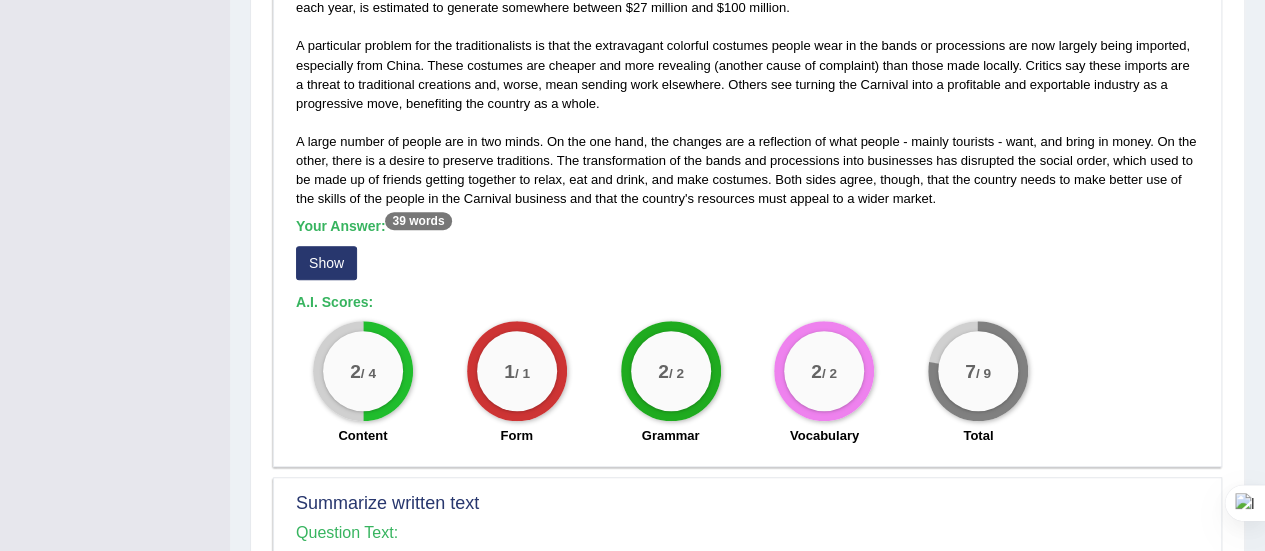 scroll, scrollTop: 521, scrollLeft: 0, axis: vertical 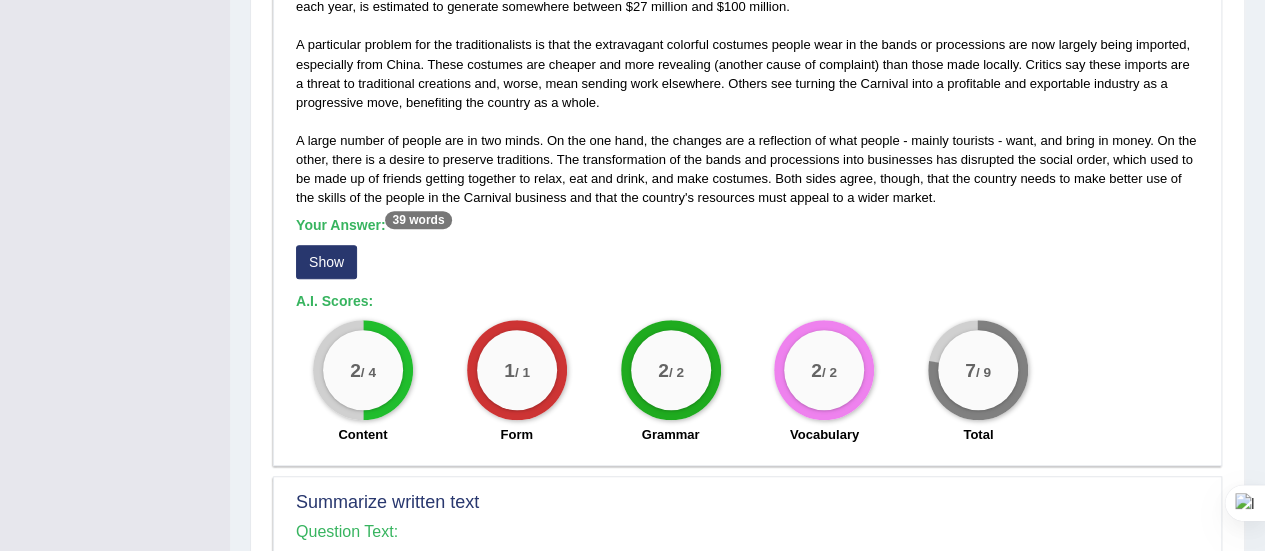 click on "39 words" at bounding box center (418, 220) 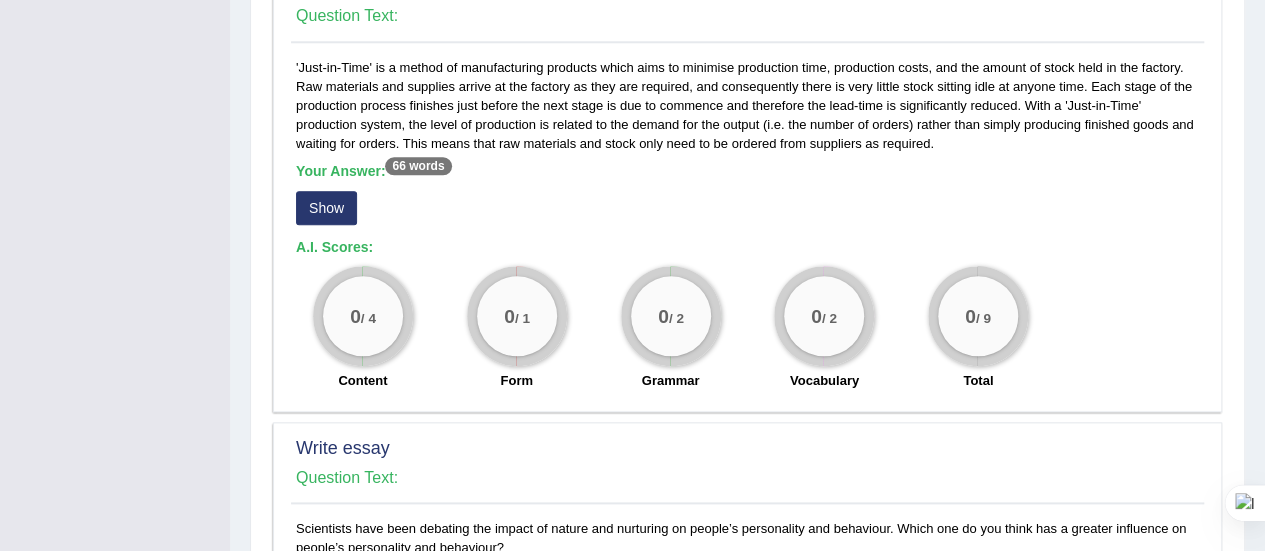 scroll, scrollTop: 1045, scrollLeft: 0, axis: vertical 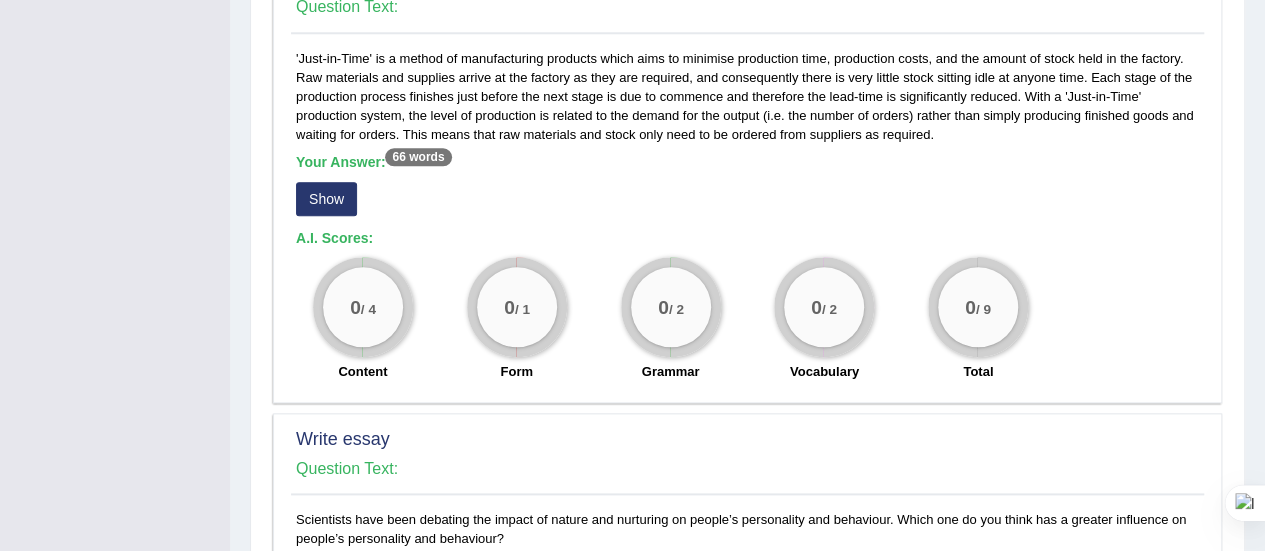 click on "Show" at bounding box center [326, 199] 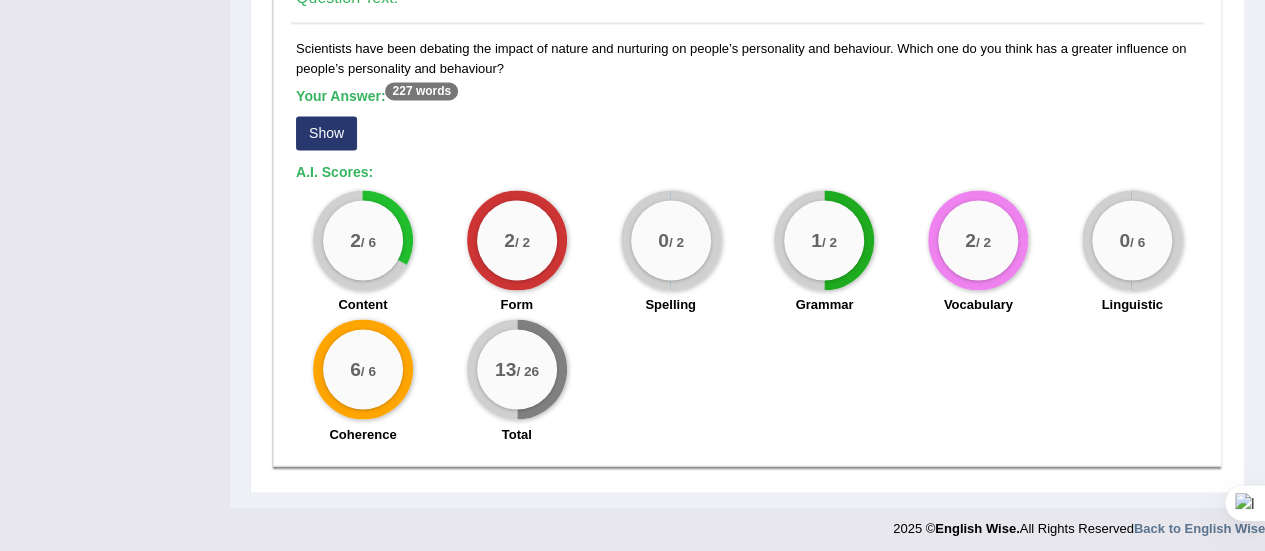 scroll, scrollTop: 1535, scrollLeft: 0, axis: vertical 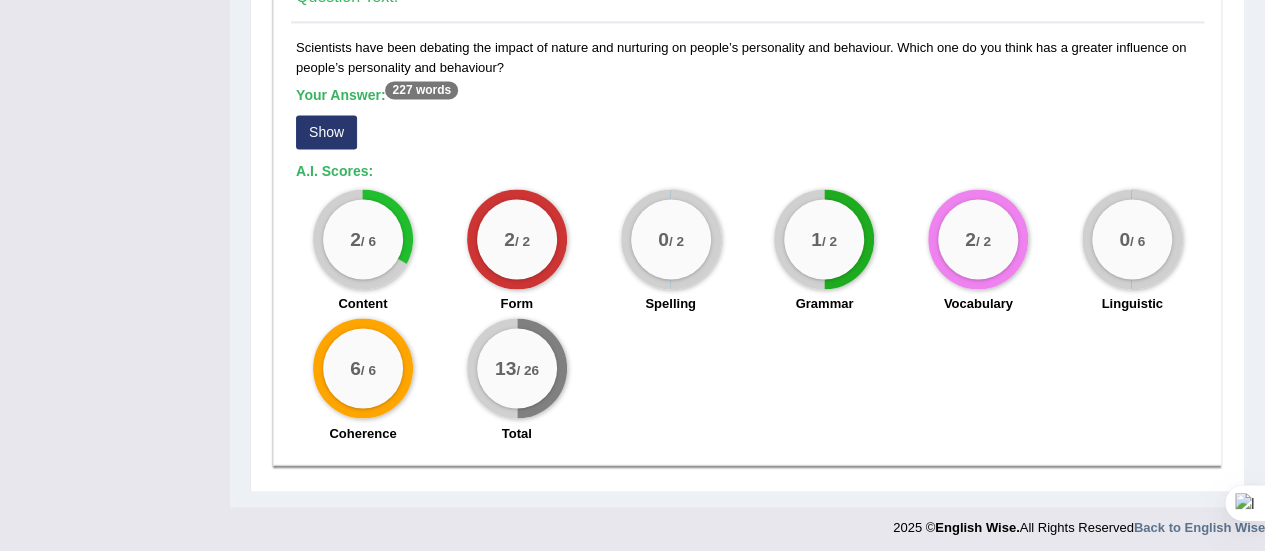 click on "Show" at bounding box center [326, 132] 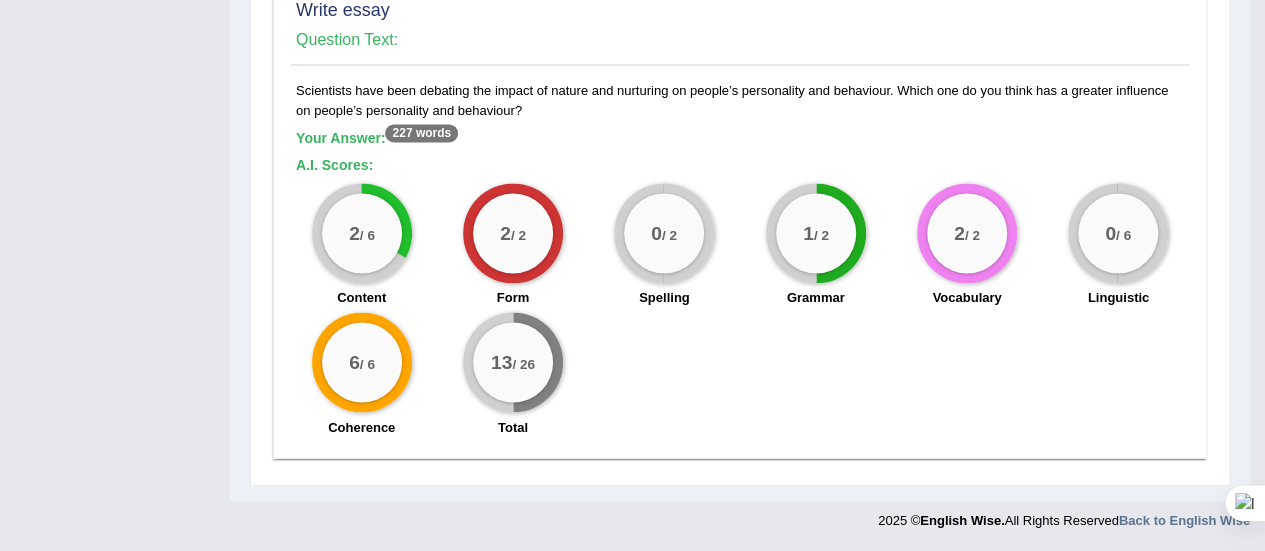 scroll, scrollTop: 1487, scrollLeft: 0, axis: vertical 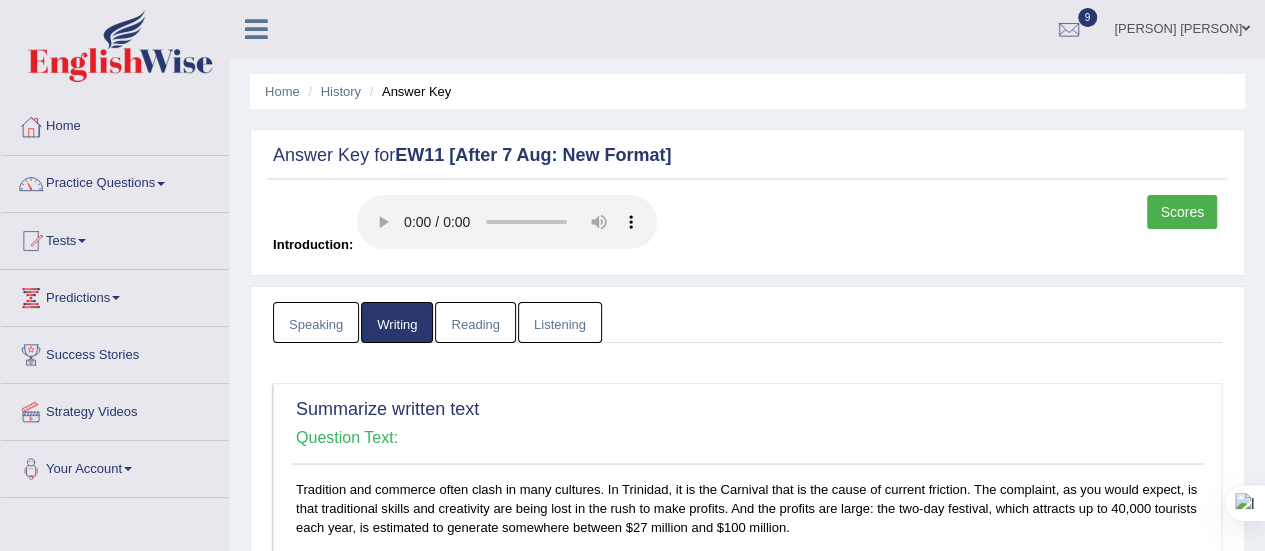 click on "Reading" at bounding box center (475, 322) 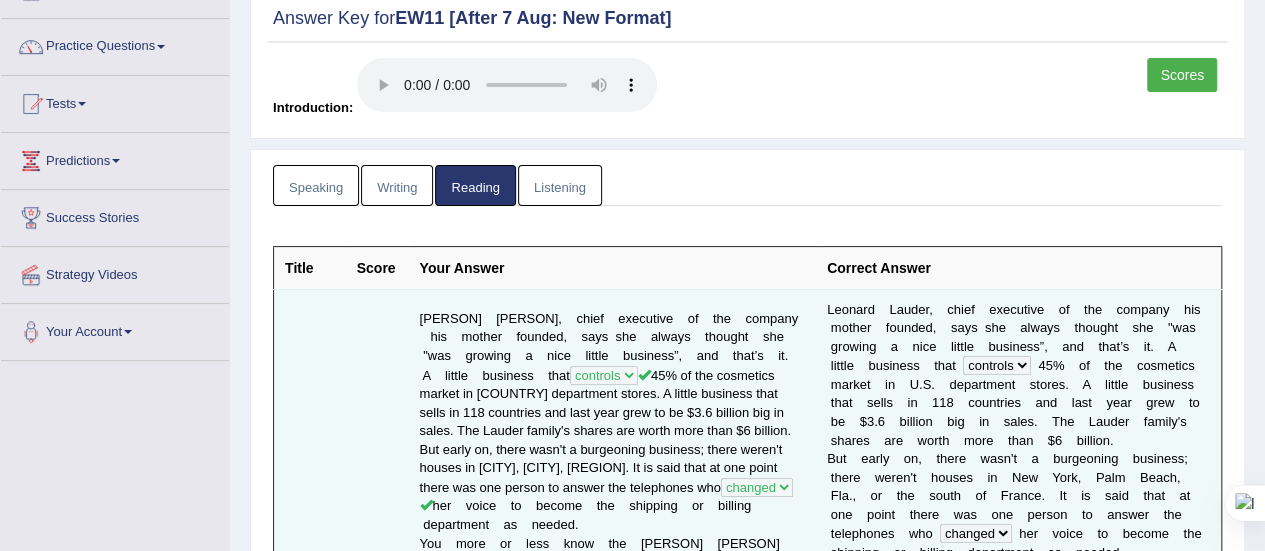 scroll, scrollTop: 0, scrollLeft: 0, axis: both 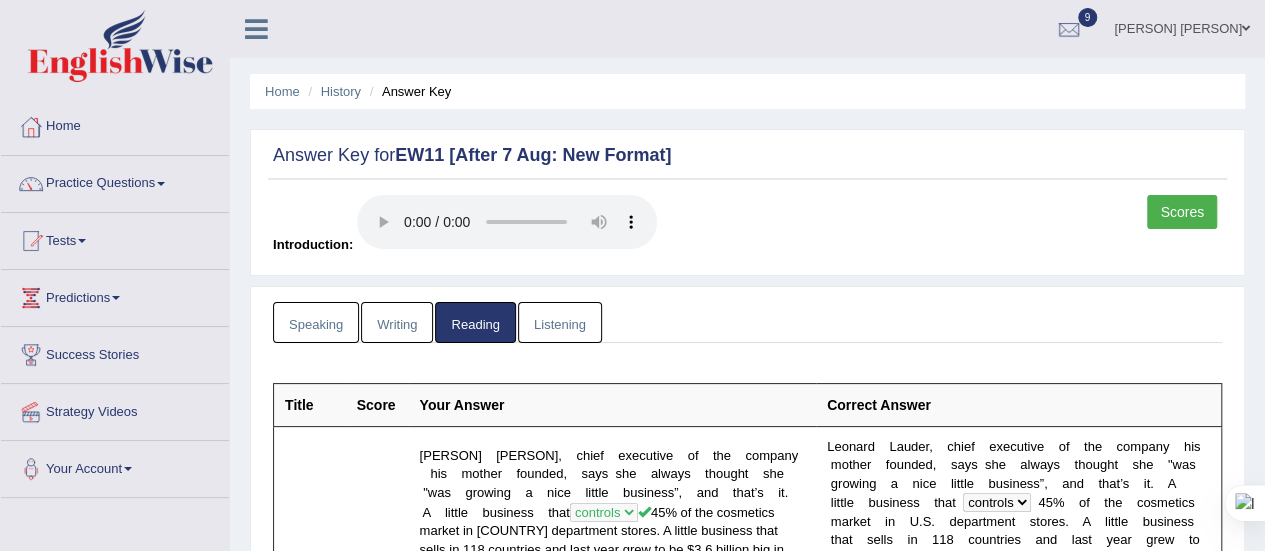 click on "Listening" at bounding box center (560, 322) 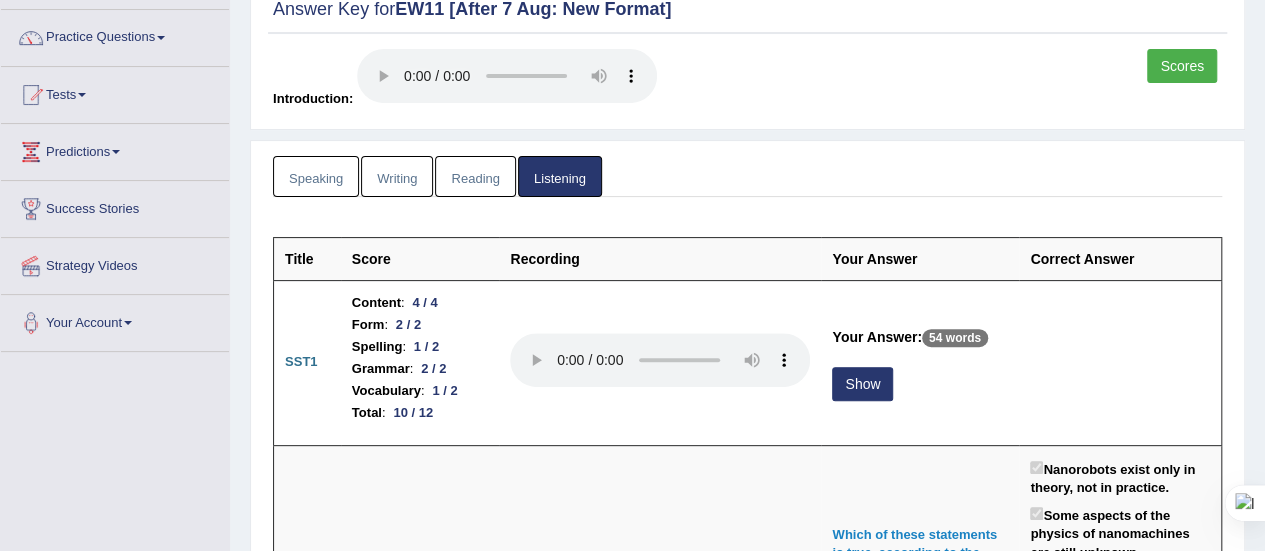 scroll, scrollTop: 147, scrollLeft: 0, axis: vertical 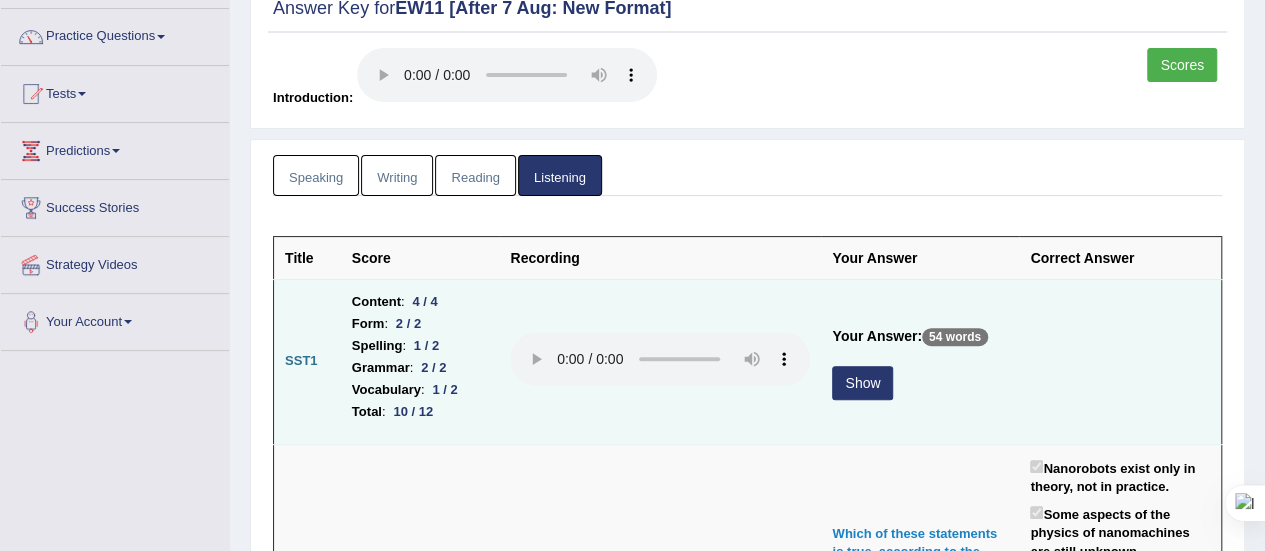 click on "Show" at bounding box center (862, 383) 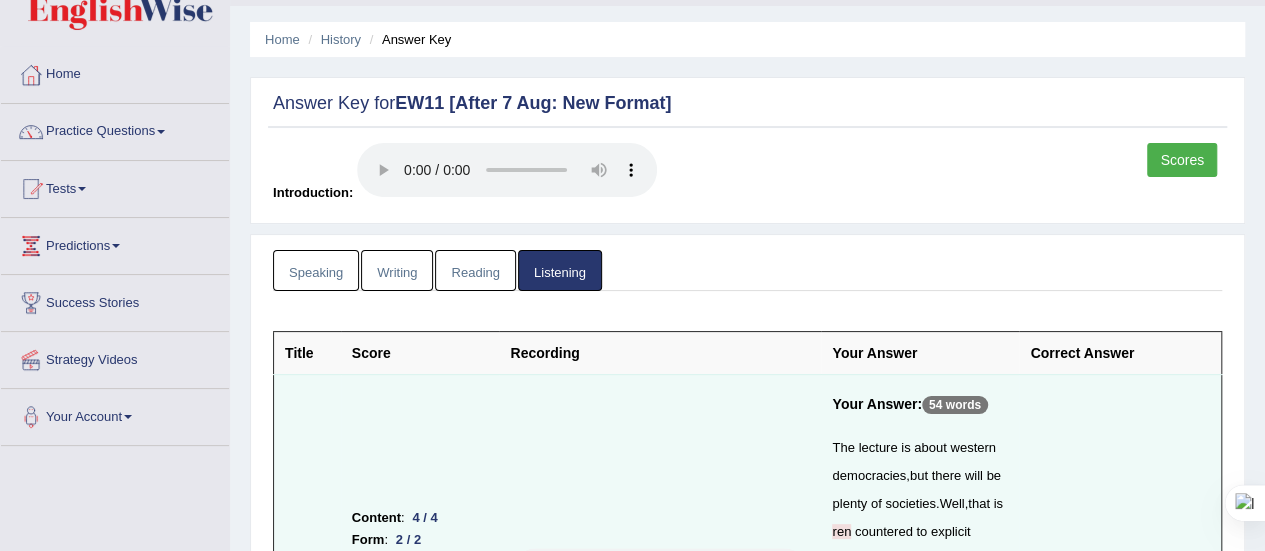 scroll, scrollTop: 0, scrollLeft: 0, axis: both 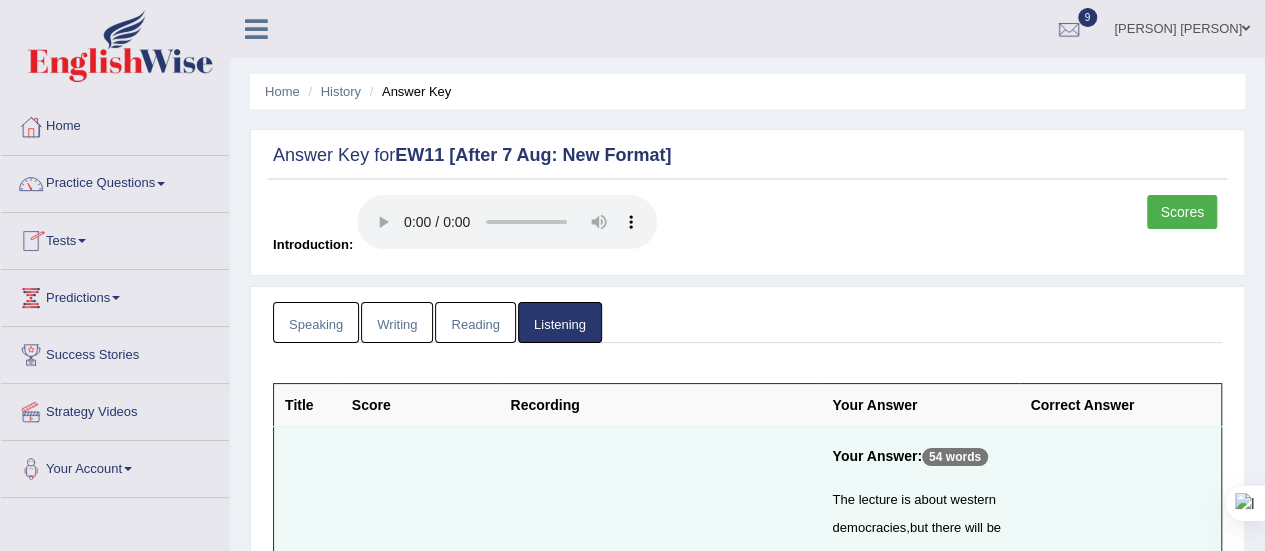 click at bounding box center (82, 241) 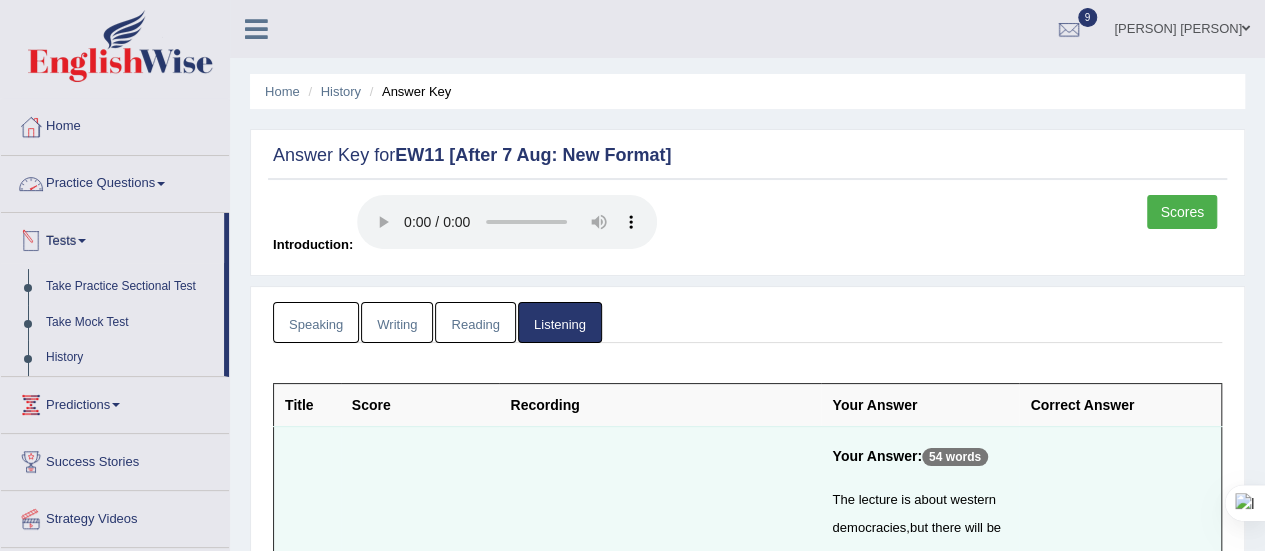click on "Practice Questions" at bounding box center (115, 181) 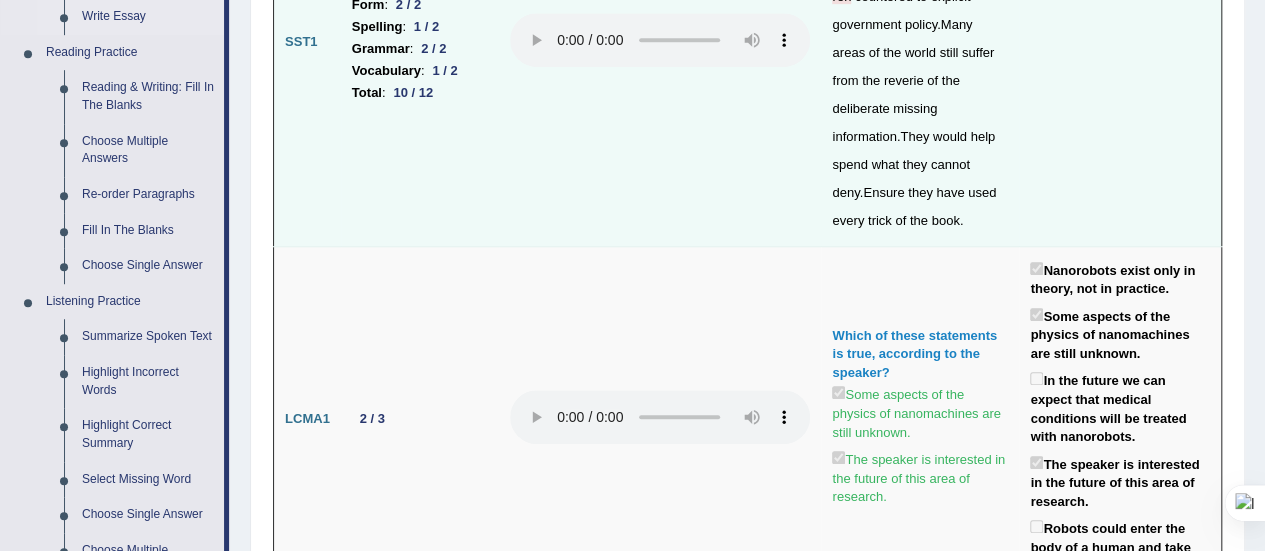 scroll, scrollTop: 0, scrollLeft: 0, axis: both 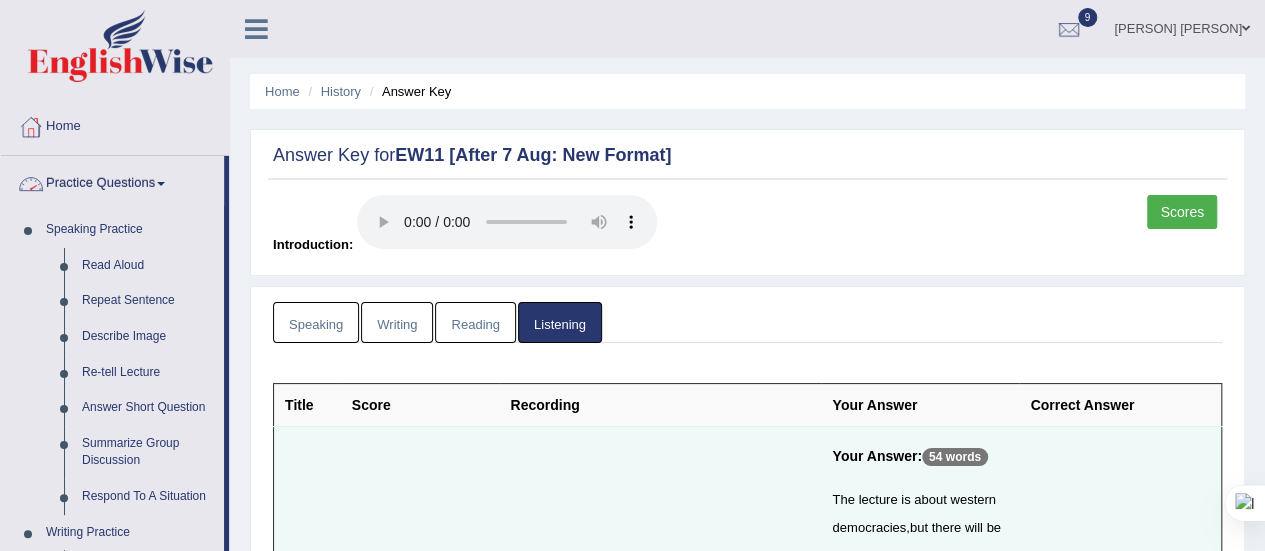 click on "Home" at bounding box center (115, 124) 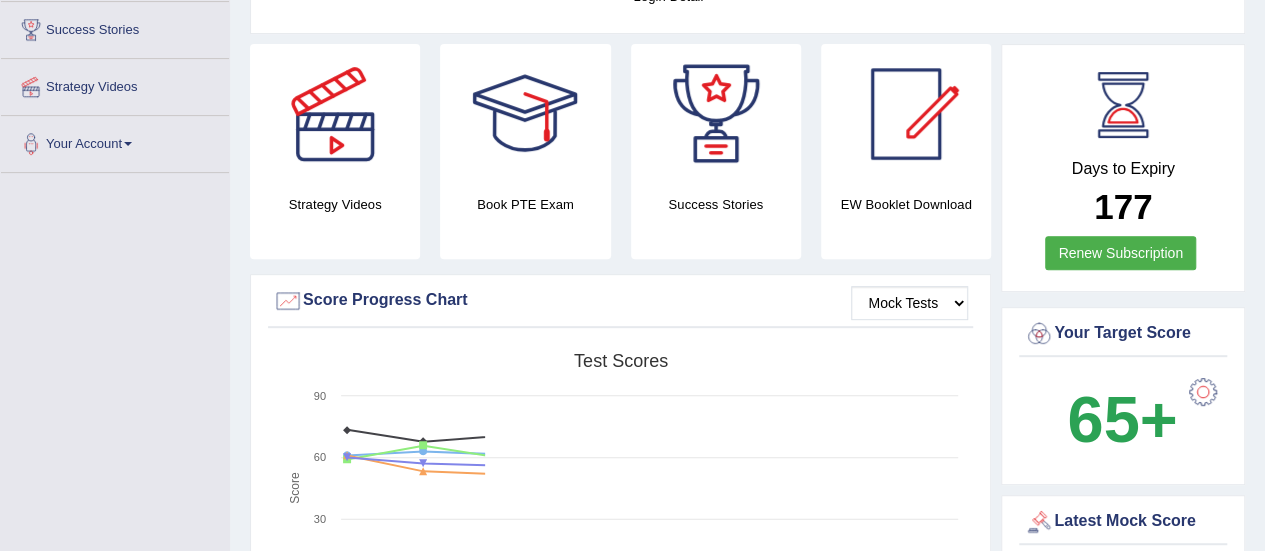 scroll, scrollTop: 0, scrollLeft: 0, axis: both 